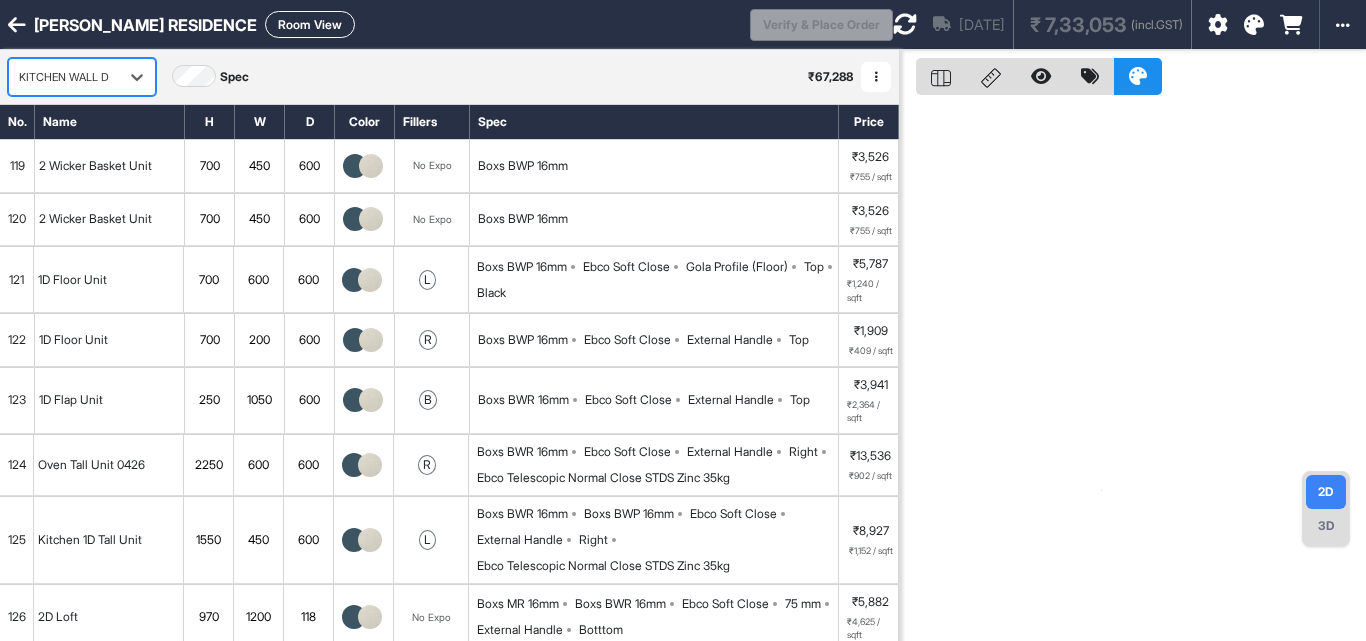 scroll, scrollTop: 0, scrollLeft: 0, axis: both 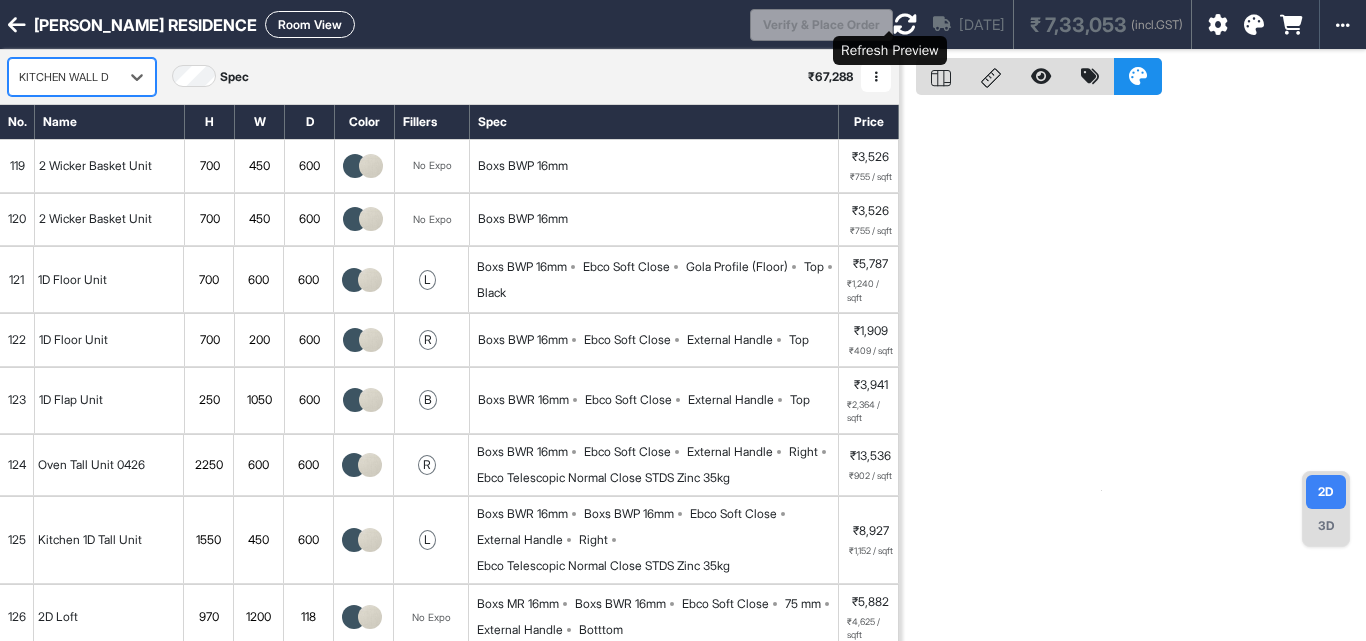 click at bounding box center (905, 24) 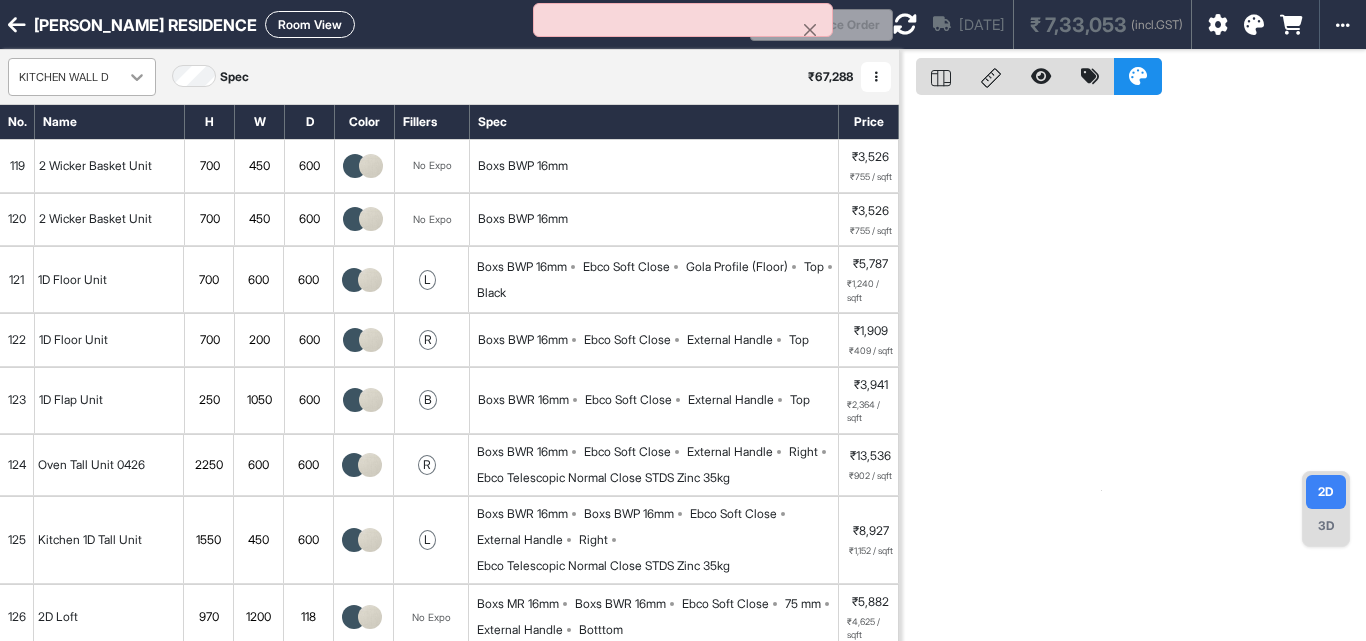 click at bounding box center [137, 77] 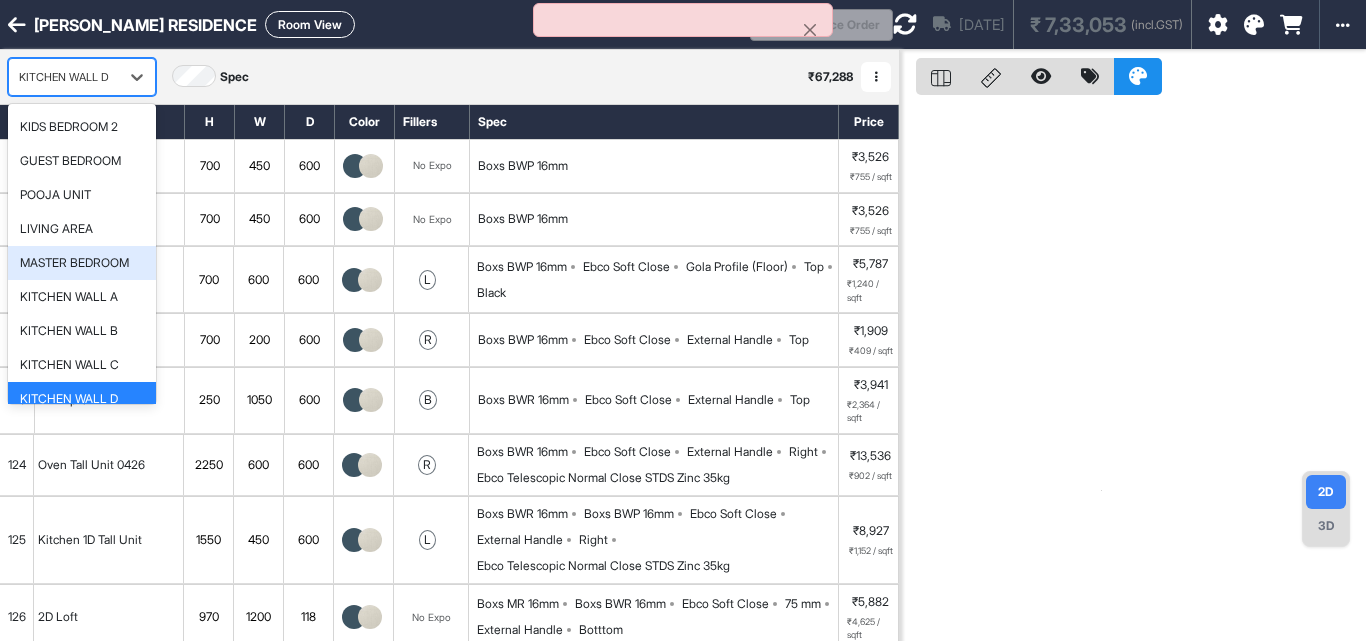 scroll, scrollTop: 0, scrollLeft: 0, axis: both 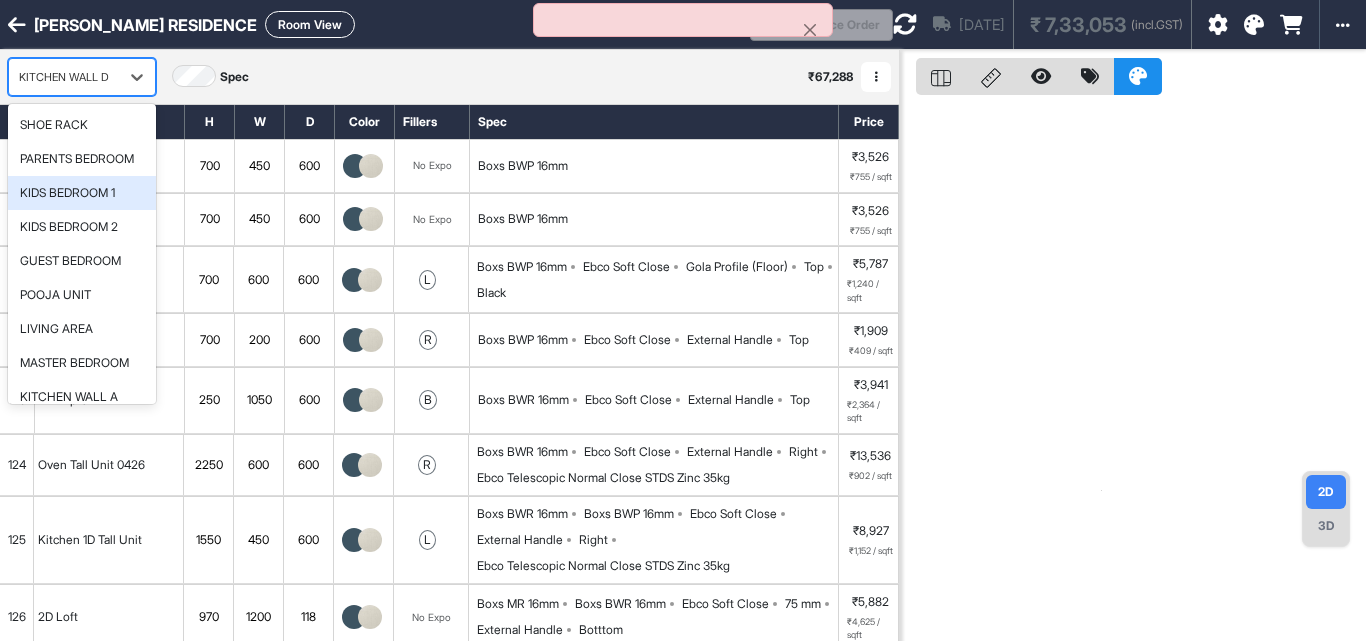click on "KIDS BEDROOM 1" at bounding box center [67, 193] 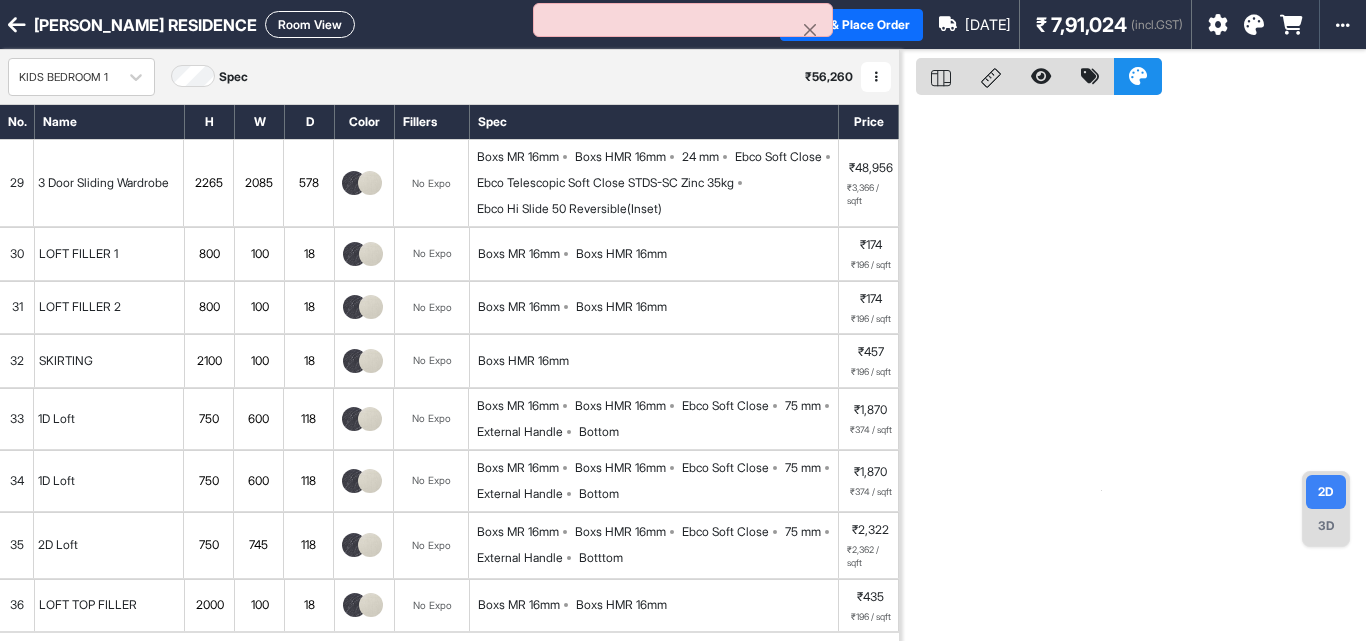click on "Ebco Telescopic Soft Close STDS-SC Zinc 35kg" at bounding box center (605, 183) 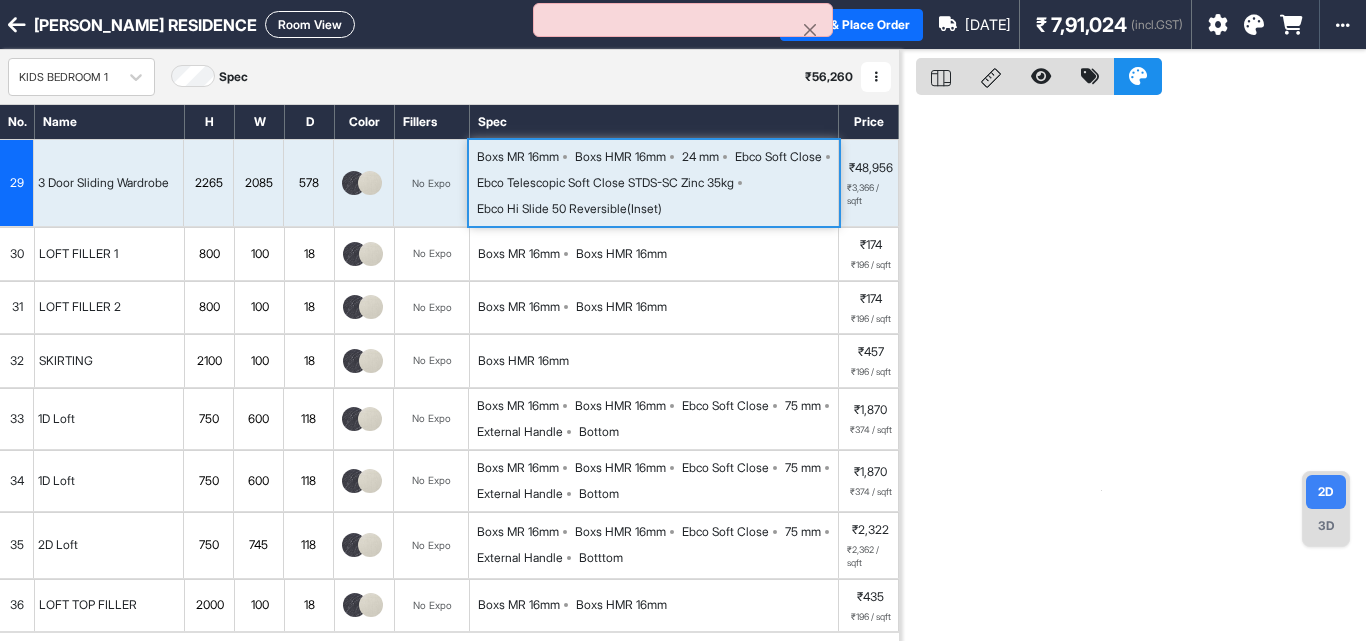 click on "Ebco Telescopic Soft Close STDS-SC Zinc 35kg" at bounding box center (605, 183) 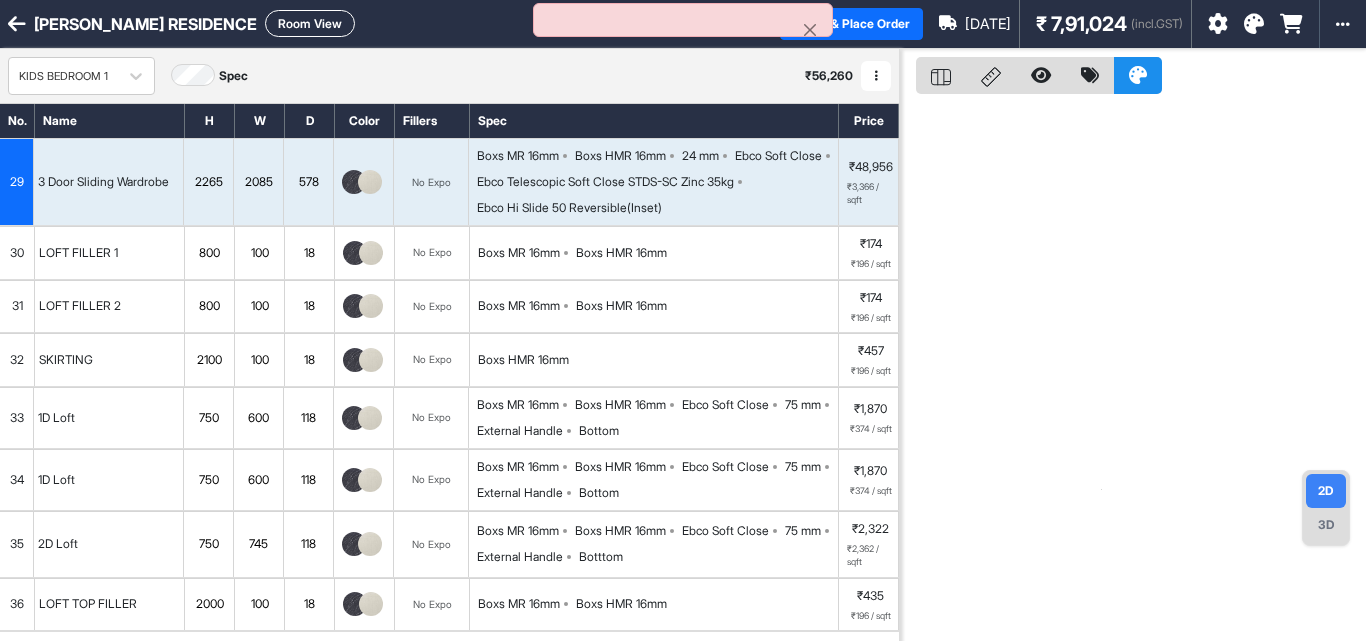 scroll, scrollTop: 0, scrollLeft: 0, axis: both 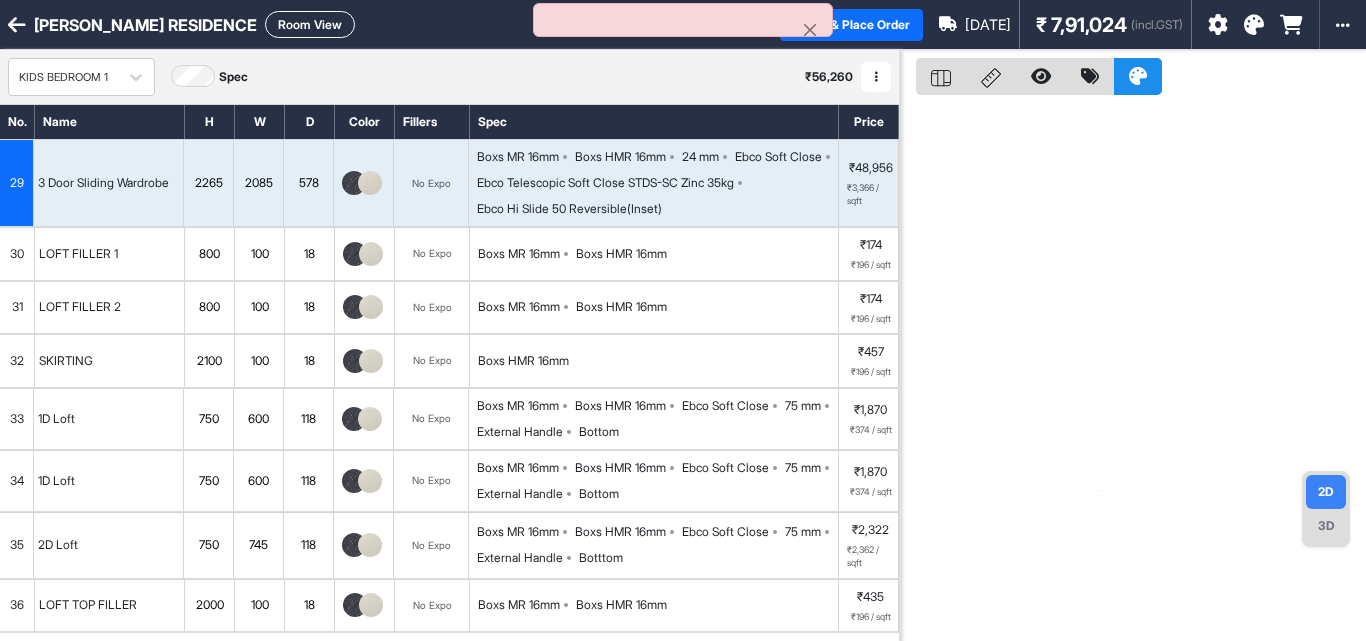 click on "Room View" at bounding box center (310, 24) 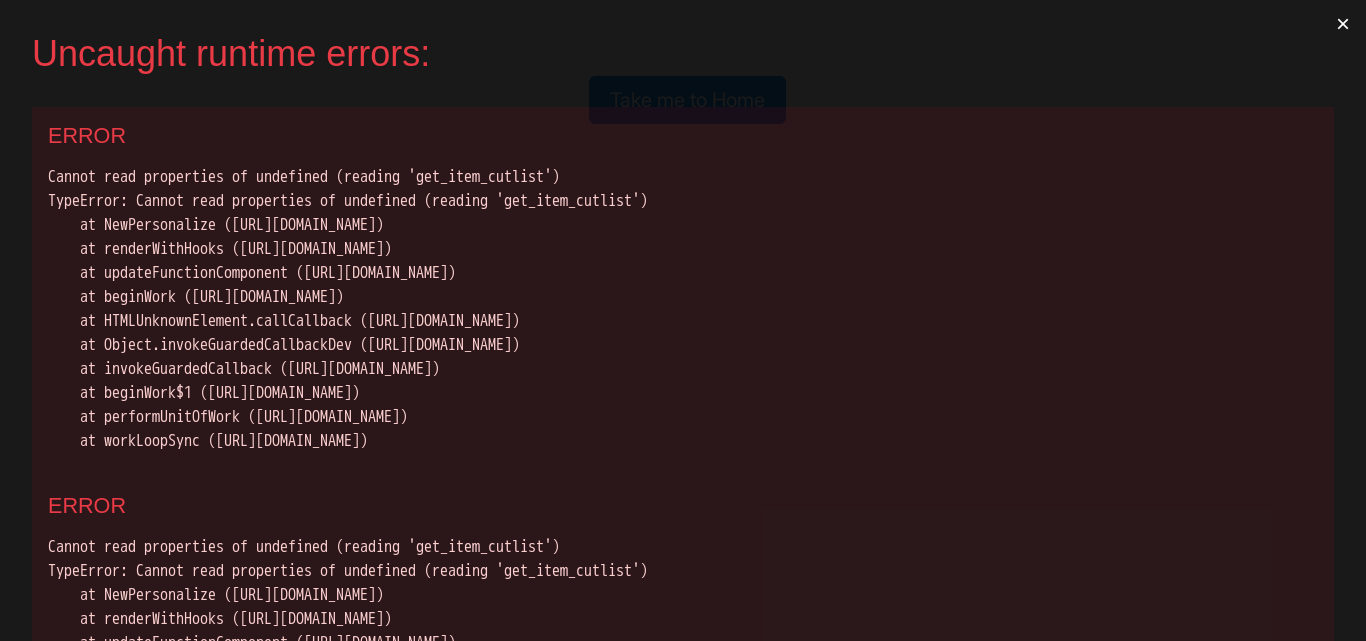 scroll, scrollTop: 0, scrollLeft: 0, axis: both 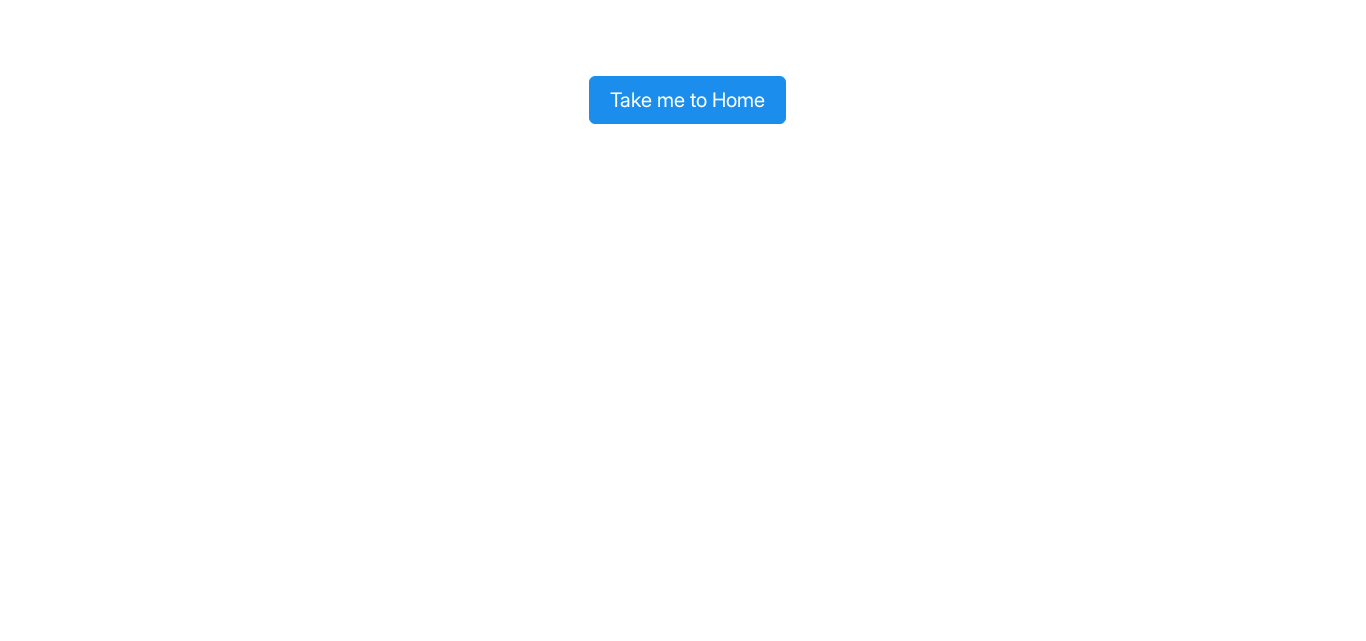 click on "Take me to Home" at bounding box center (687, 100) 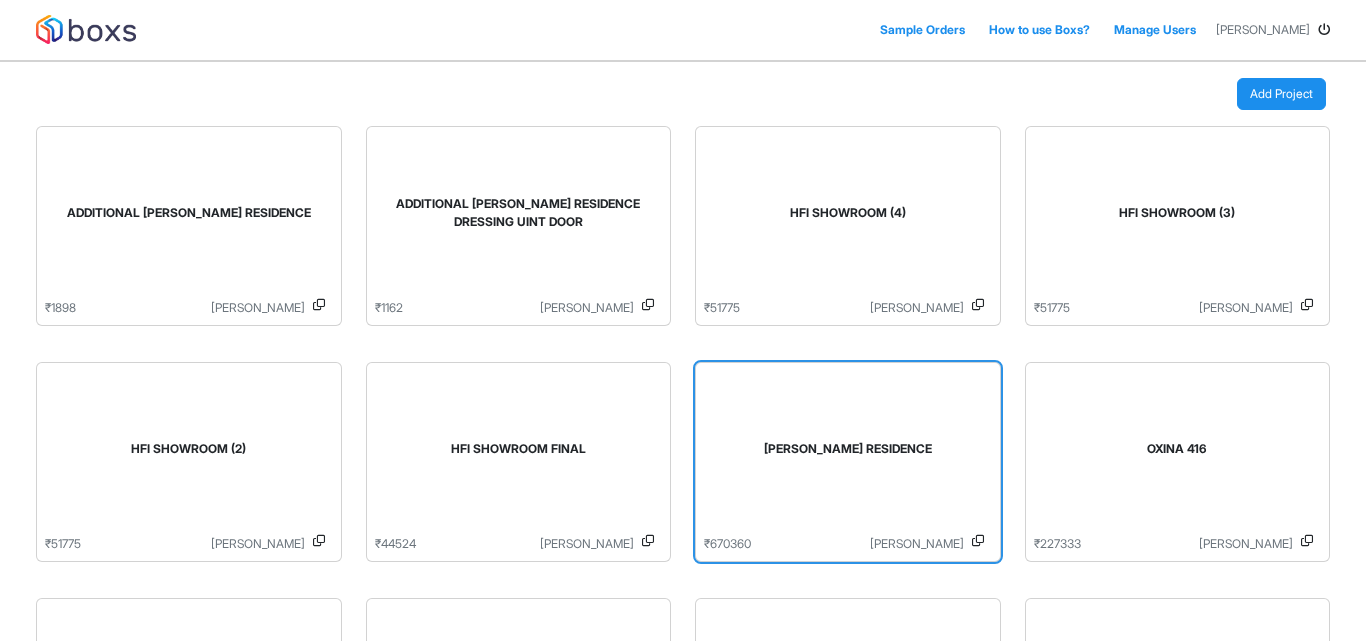 click on "[PERSON_NAME] RESIDENCE" at bounding box center [848, 449] 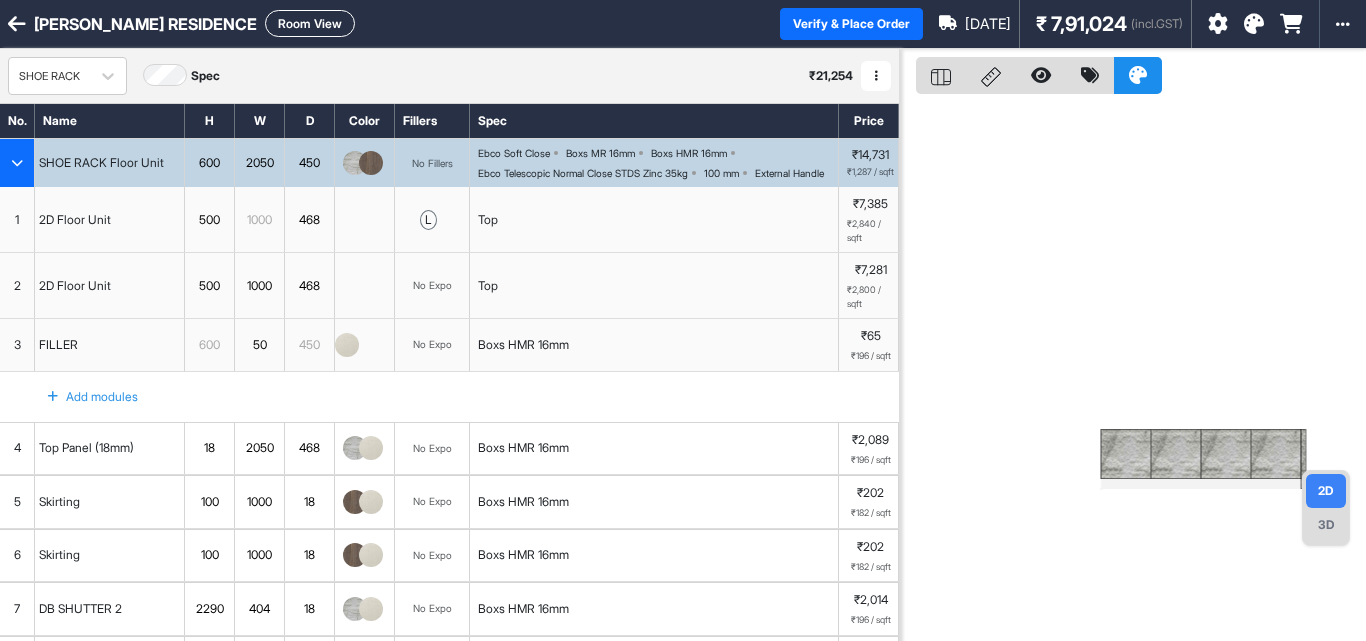 scroll, scrollTop: 0, scrollLeft: 0, axis: both 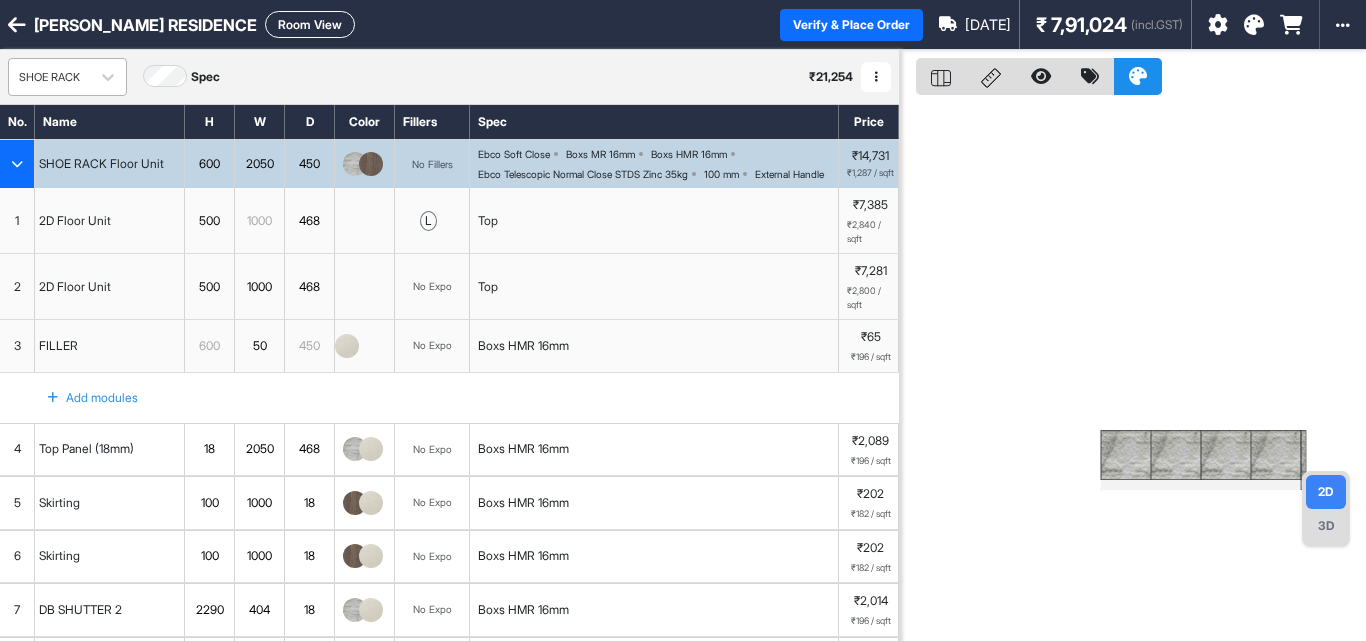 click on "SHOE RACK" at bounding box center (49, 77) 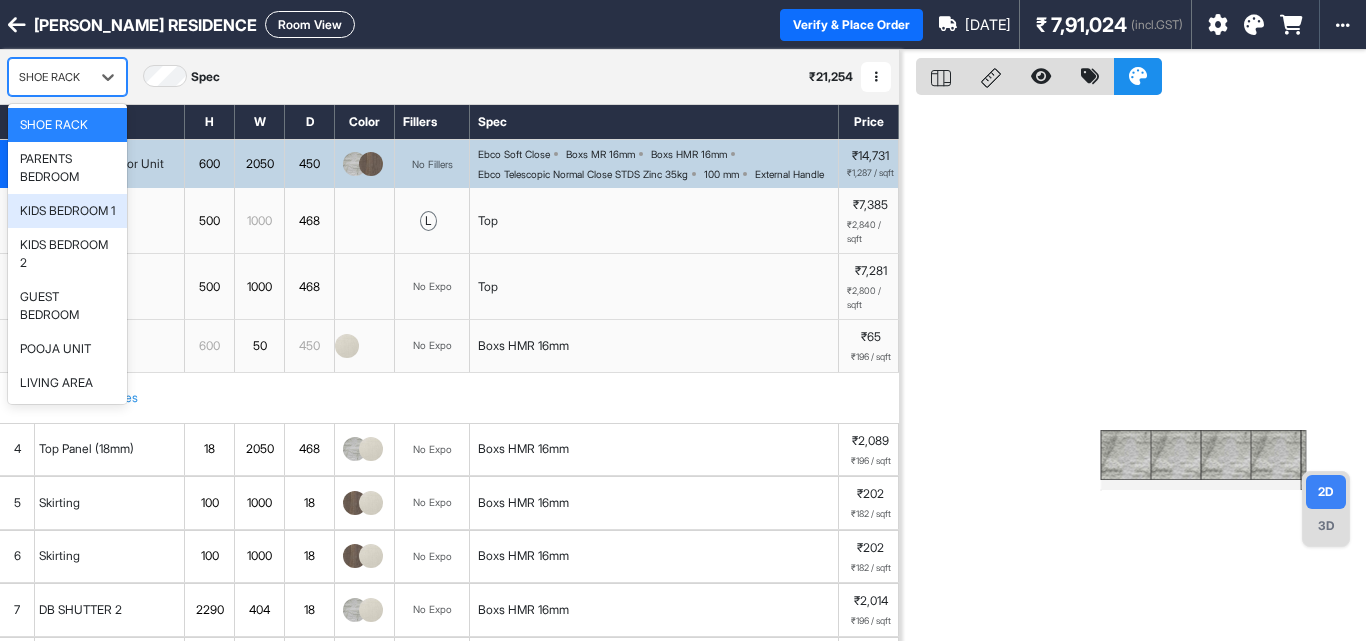 click on "KIDS BEDROOM 1" at bounding box center (67, 211) 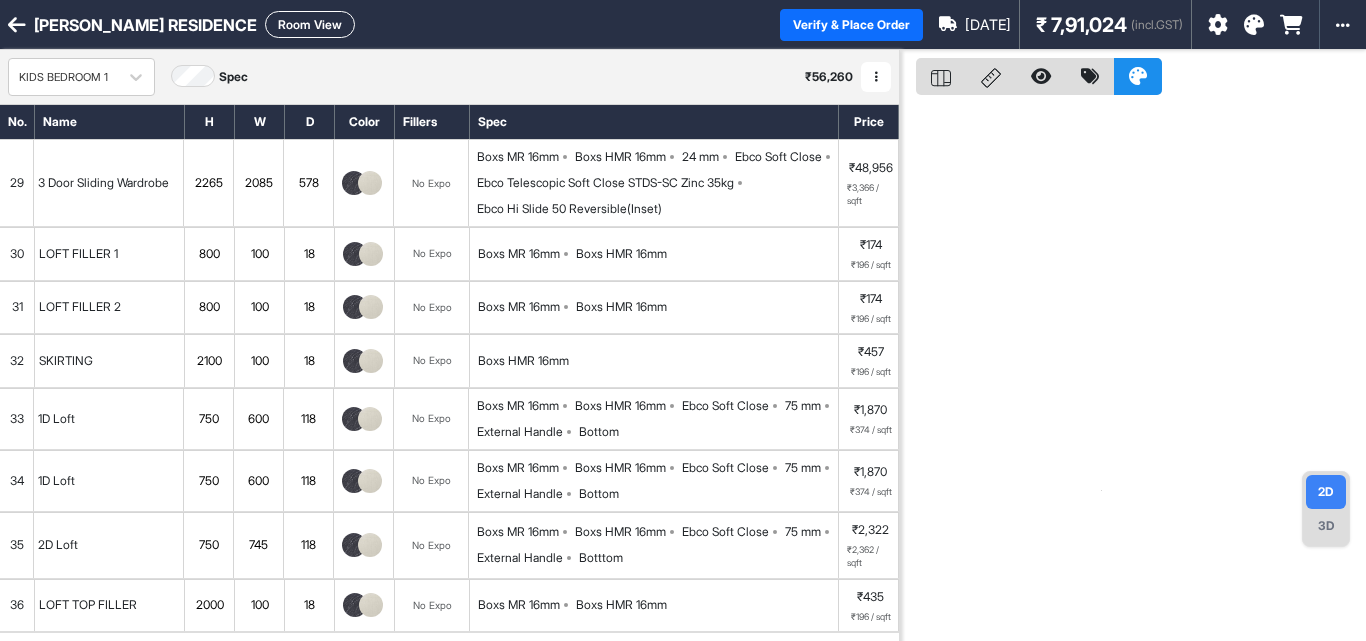 click on "Room View" at bounding box center [310, 24] 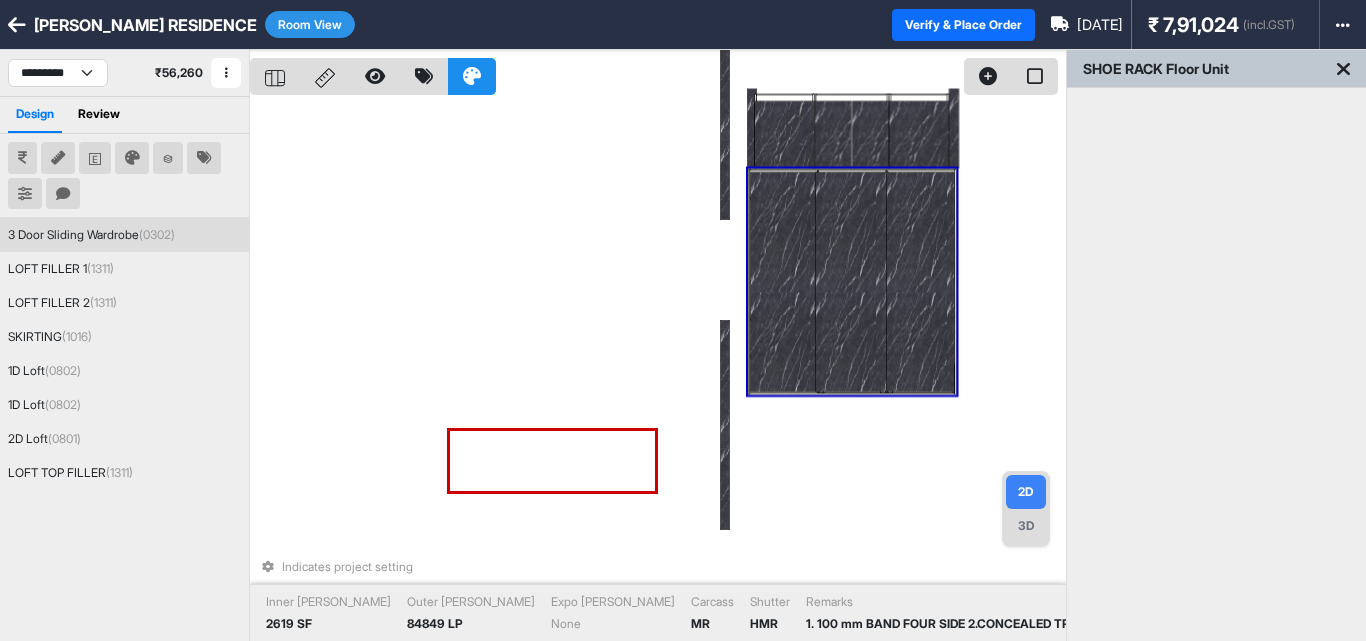 click at bounding box center [784, 282] 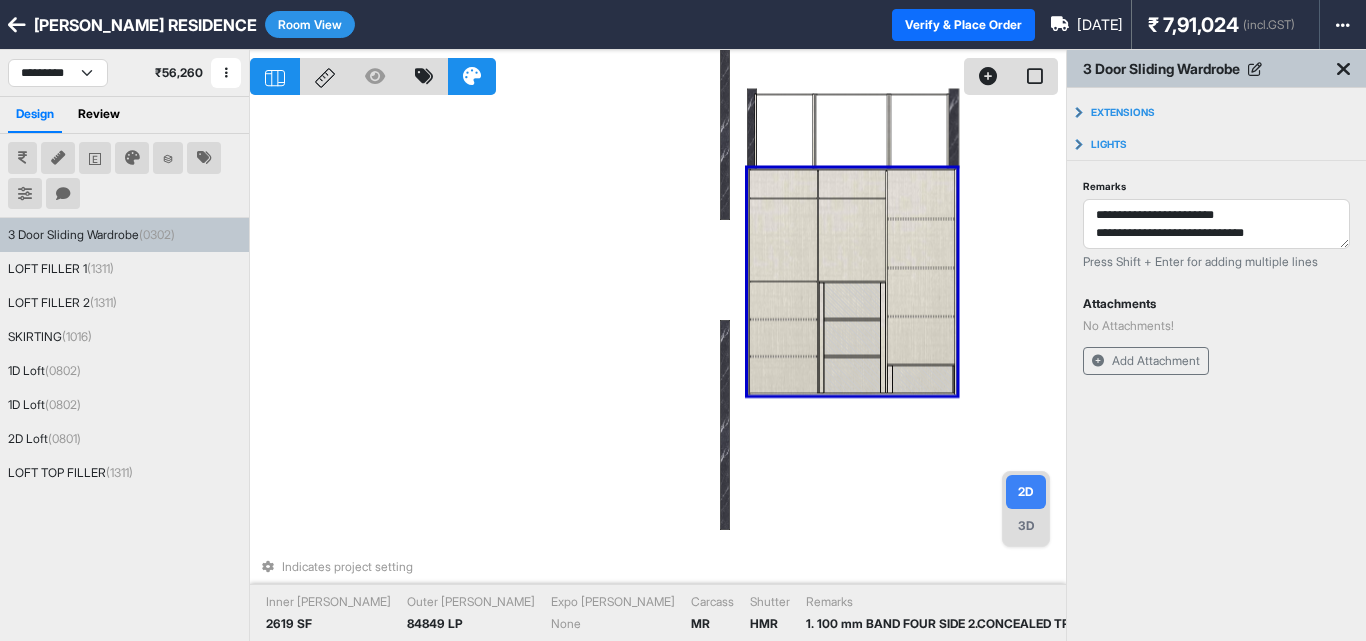 click at bounding box center (783, 301) 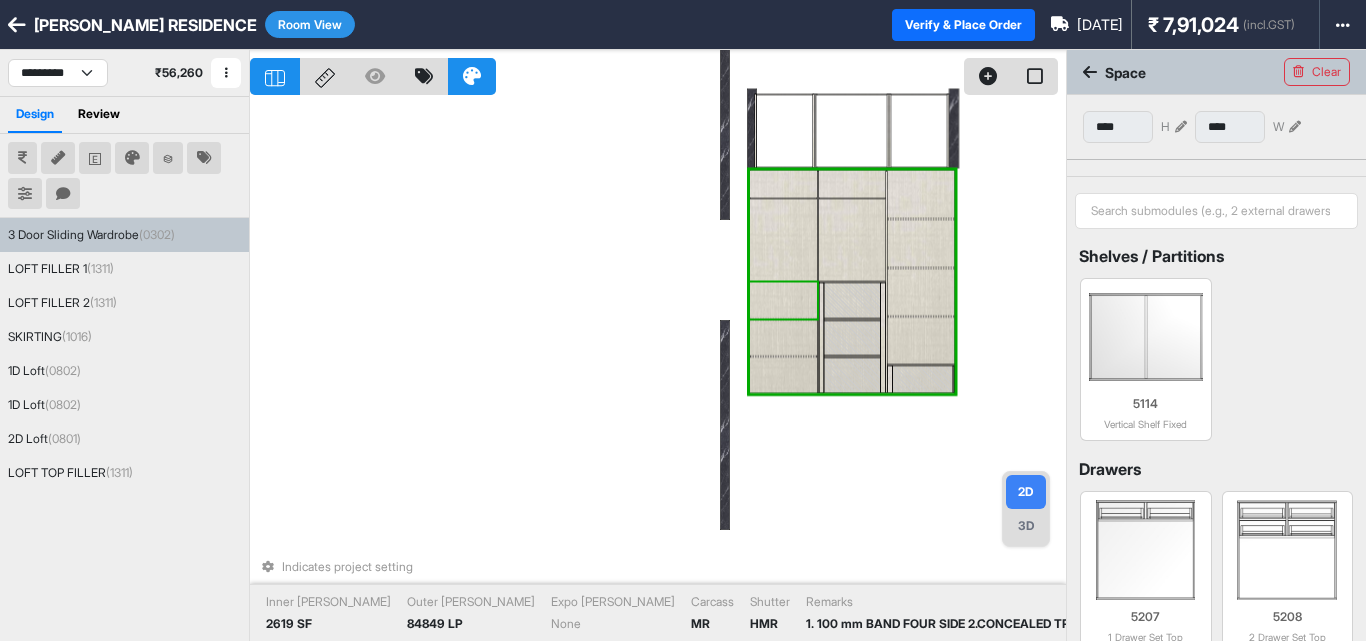 click at bounding box center (783, 301) 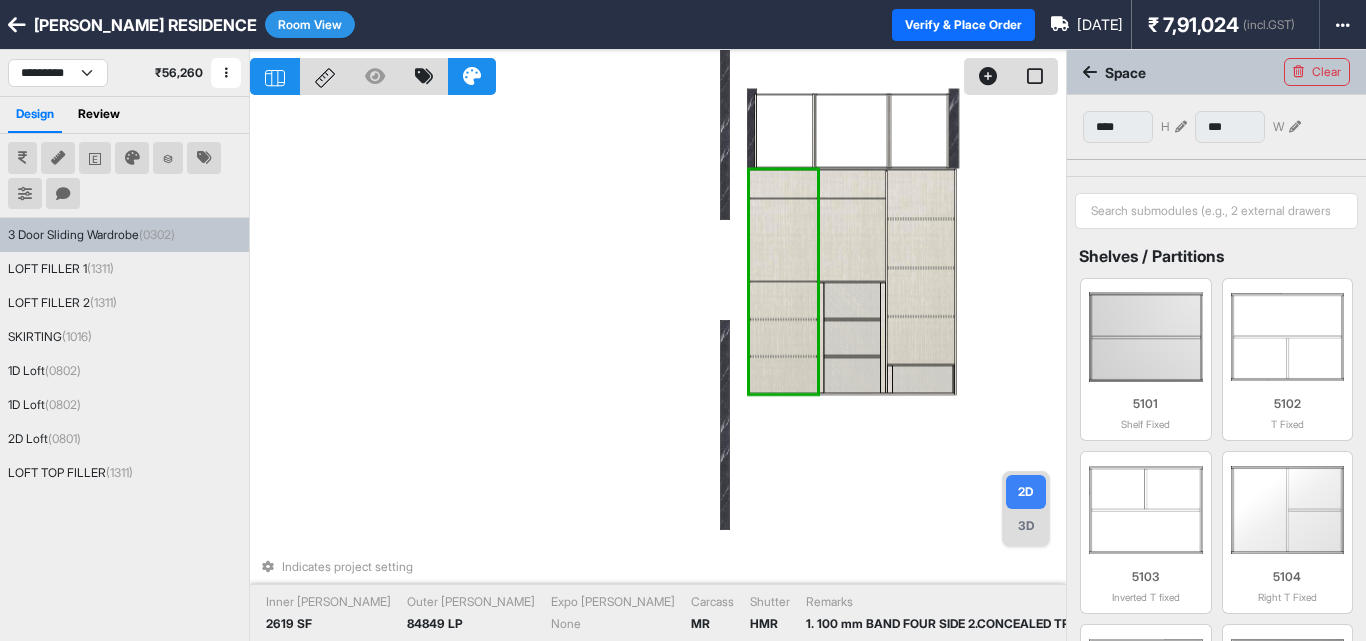 click at bounding box center (852, 301) 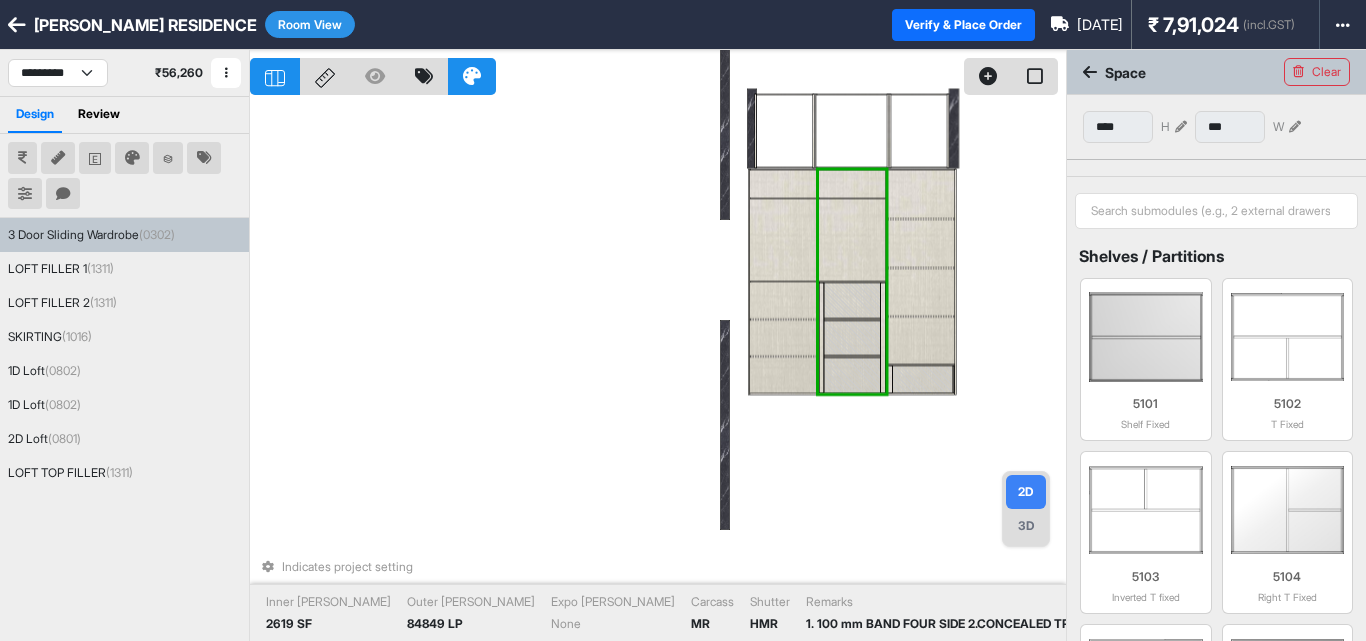 click at bounding box center (852, 301) 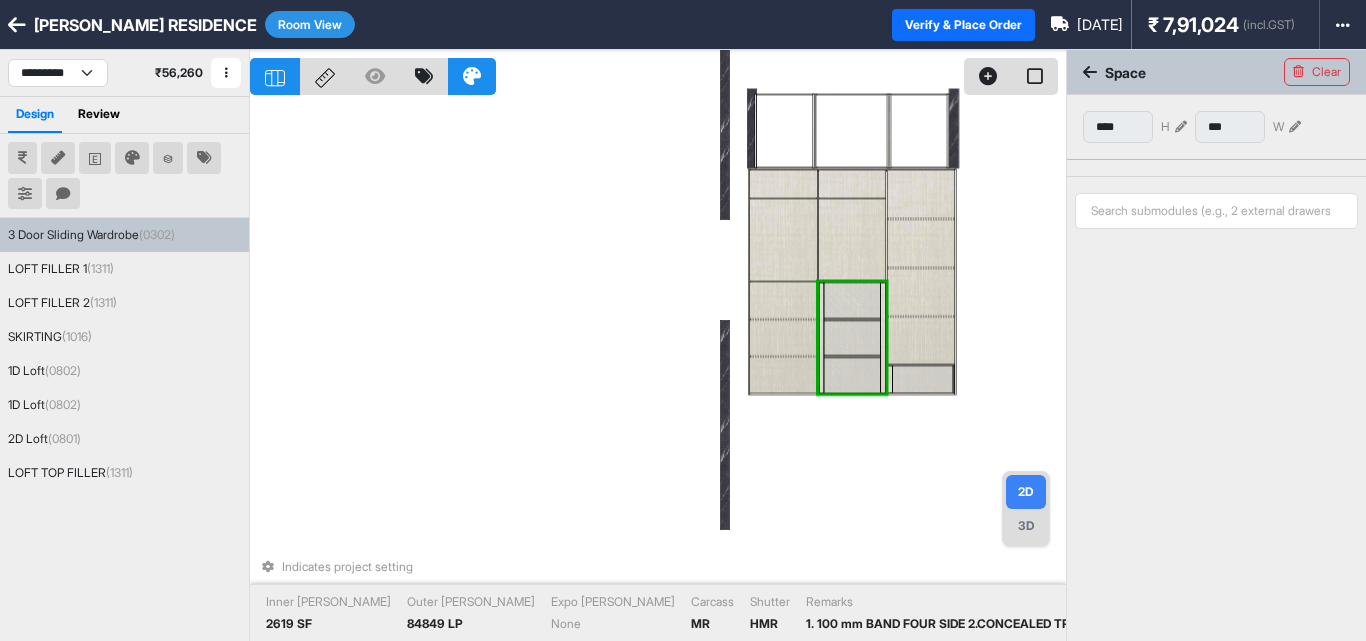 type on "****" 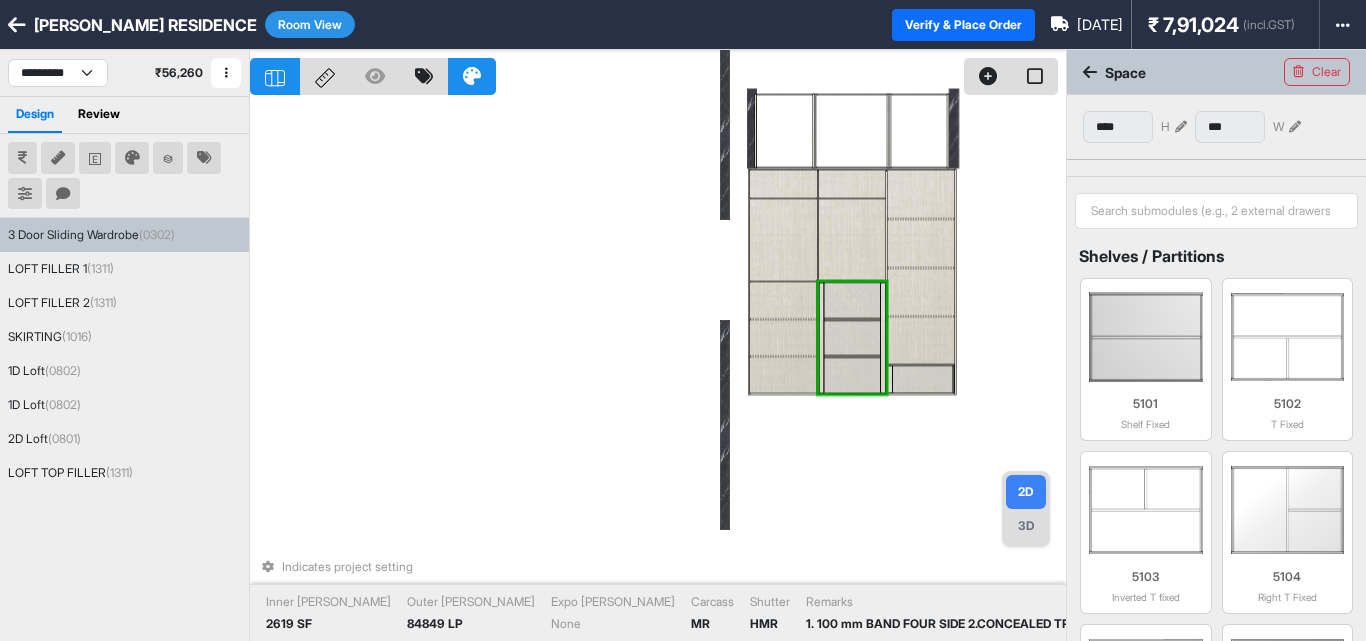 click at bounding box center (852, 301) 